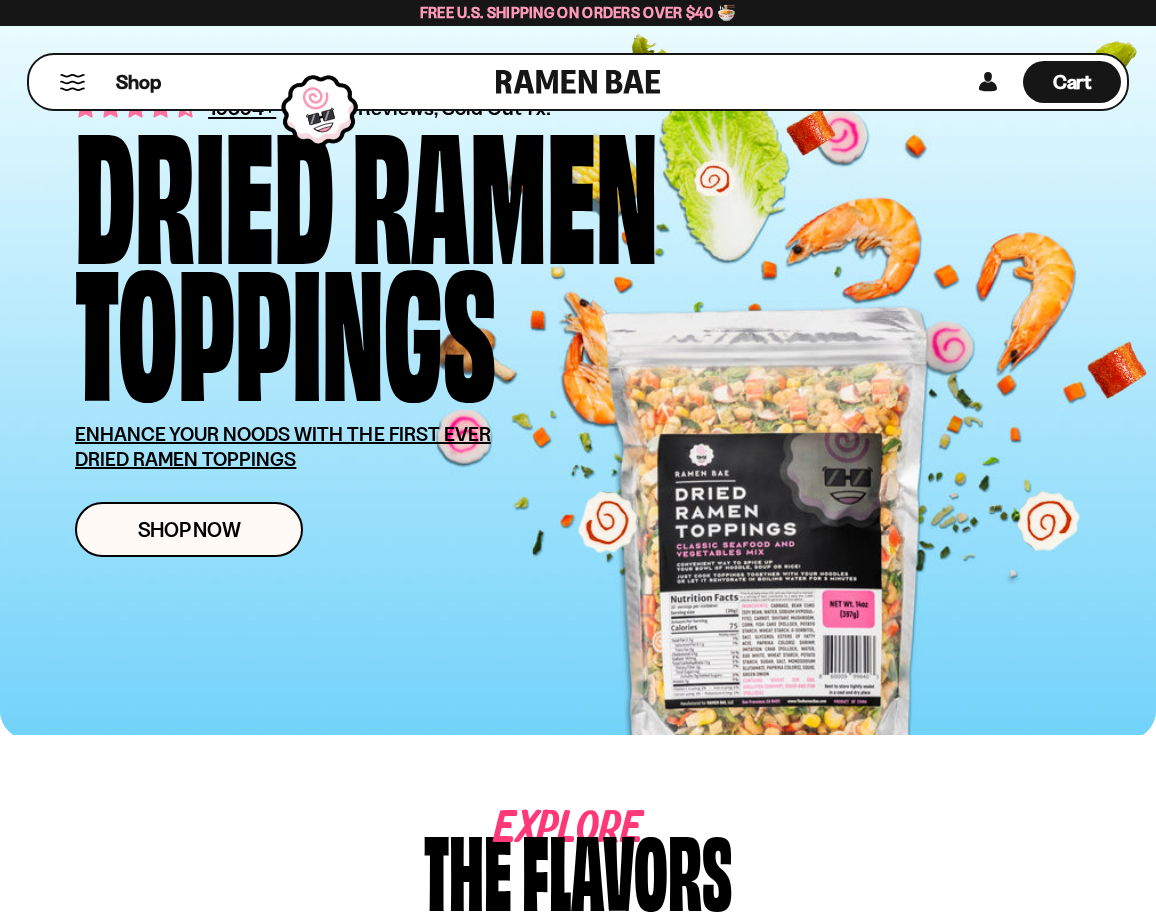 scroll, scrollTop: 0, scrollLeft: 0, axis: both 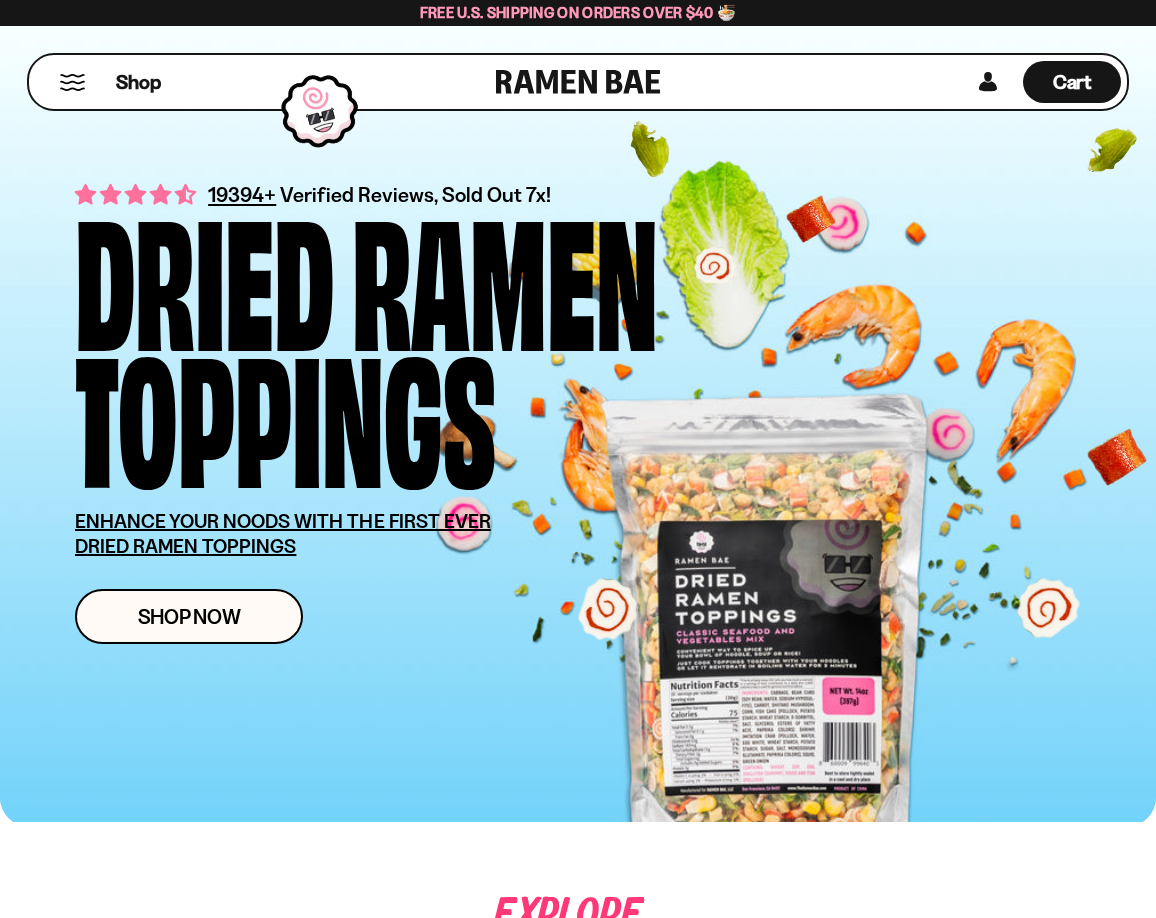 click at bounding box center [72, 82] 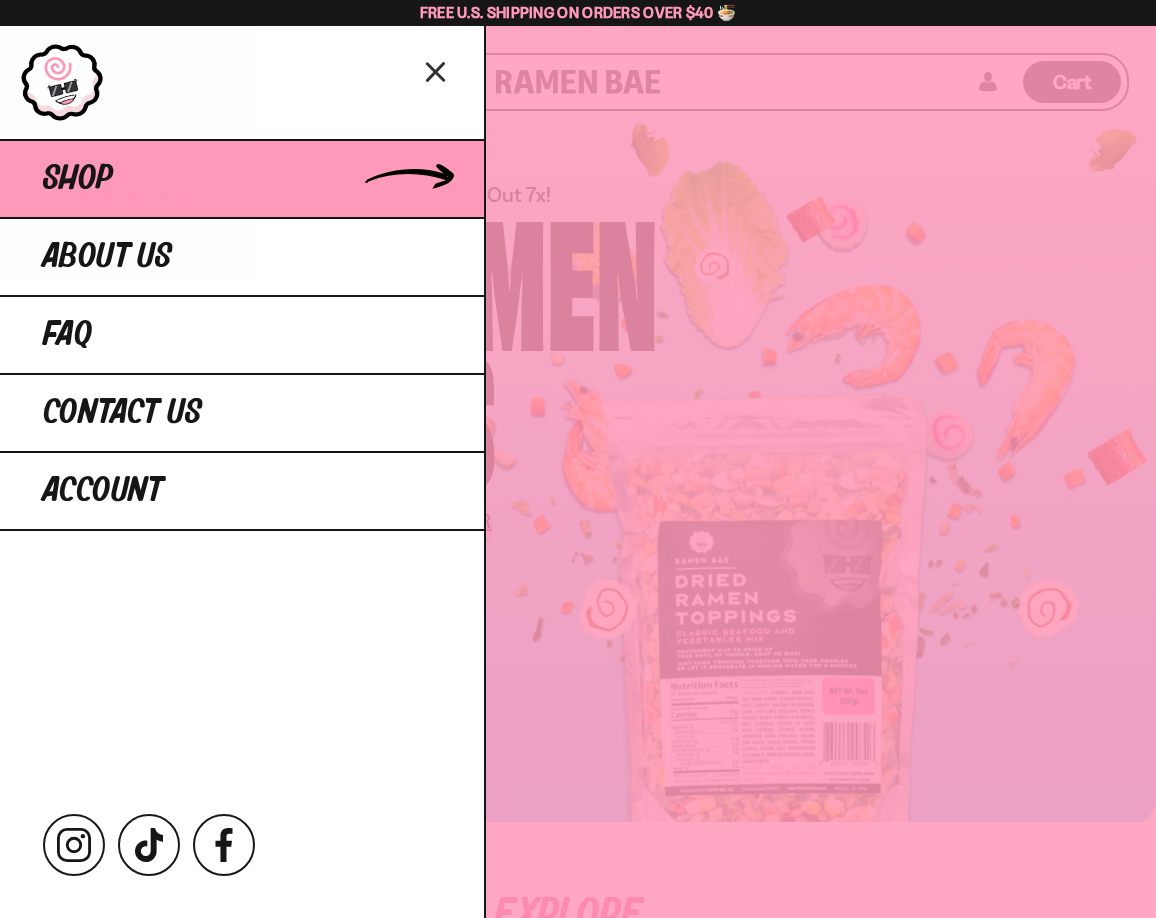 click on "Shop" at bounding box center (242, 178) 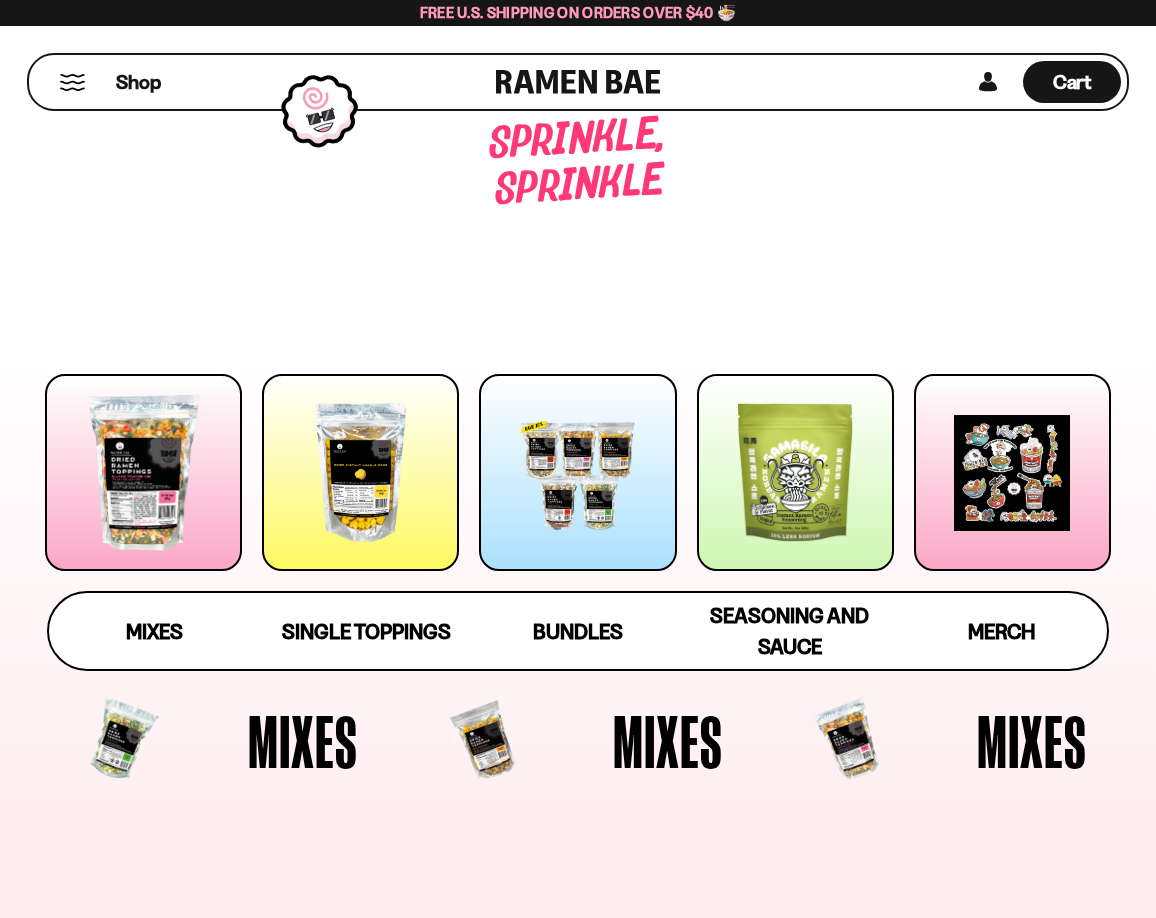 scroll, scrollTop: 0, scrollLeft: 0, axis: both 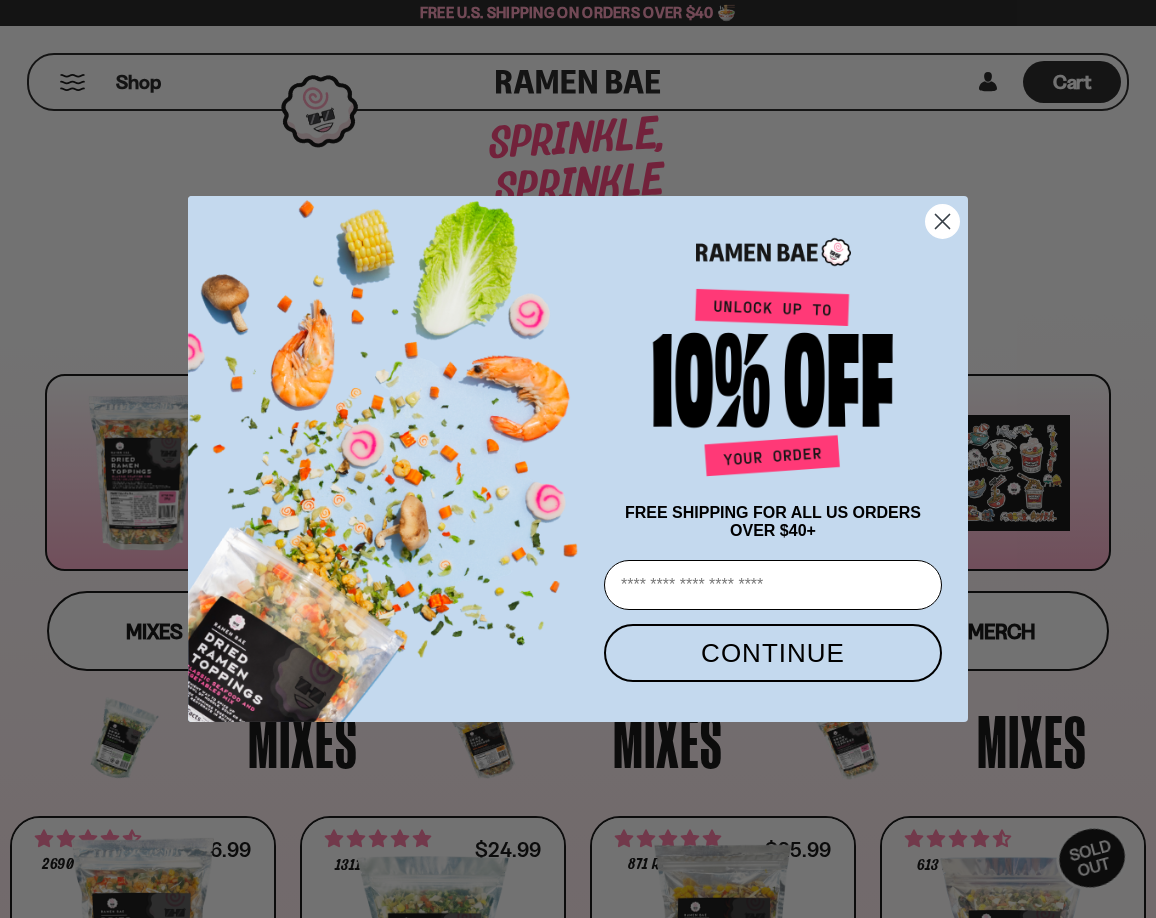 click 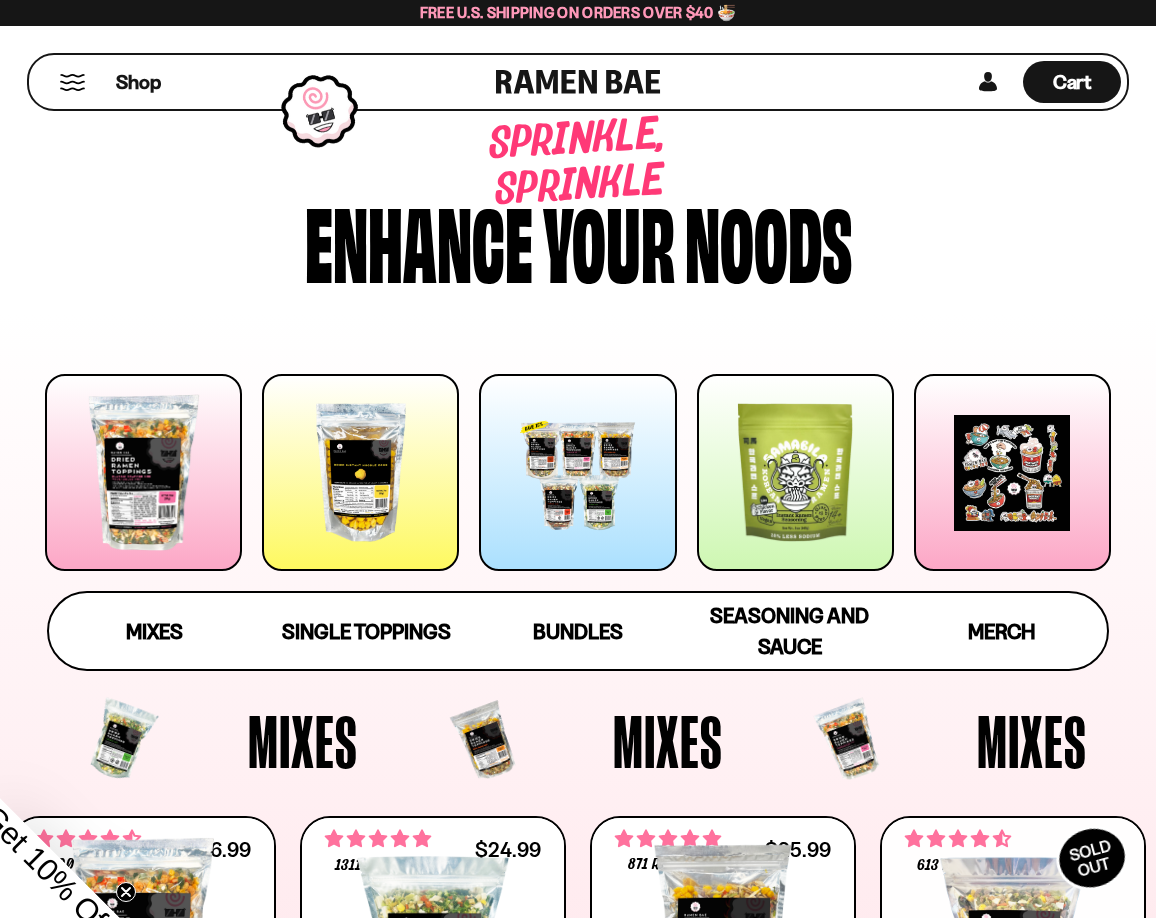 click at bounding box center (795, 472) 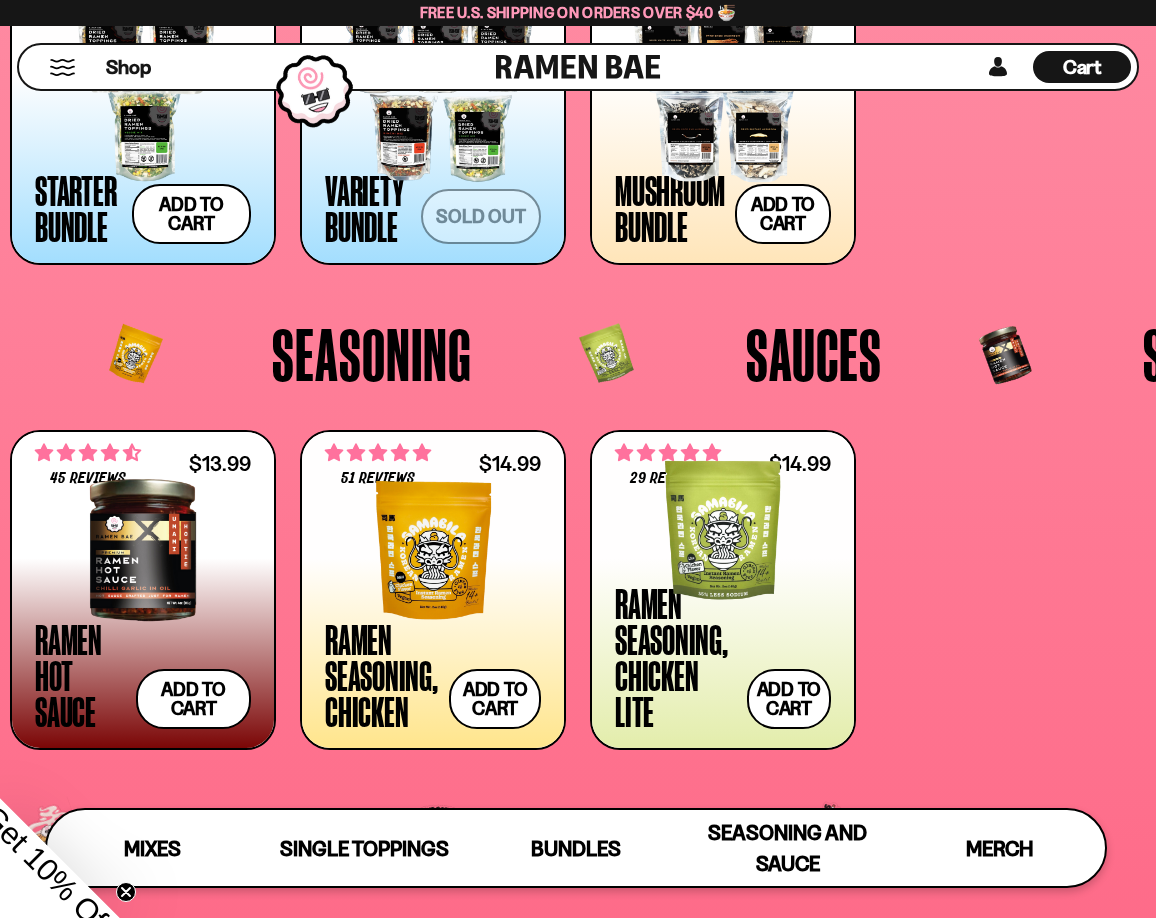 scroll, scrollTop: 4016, scrollLeft: 0, axis: vertical 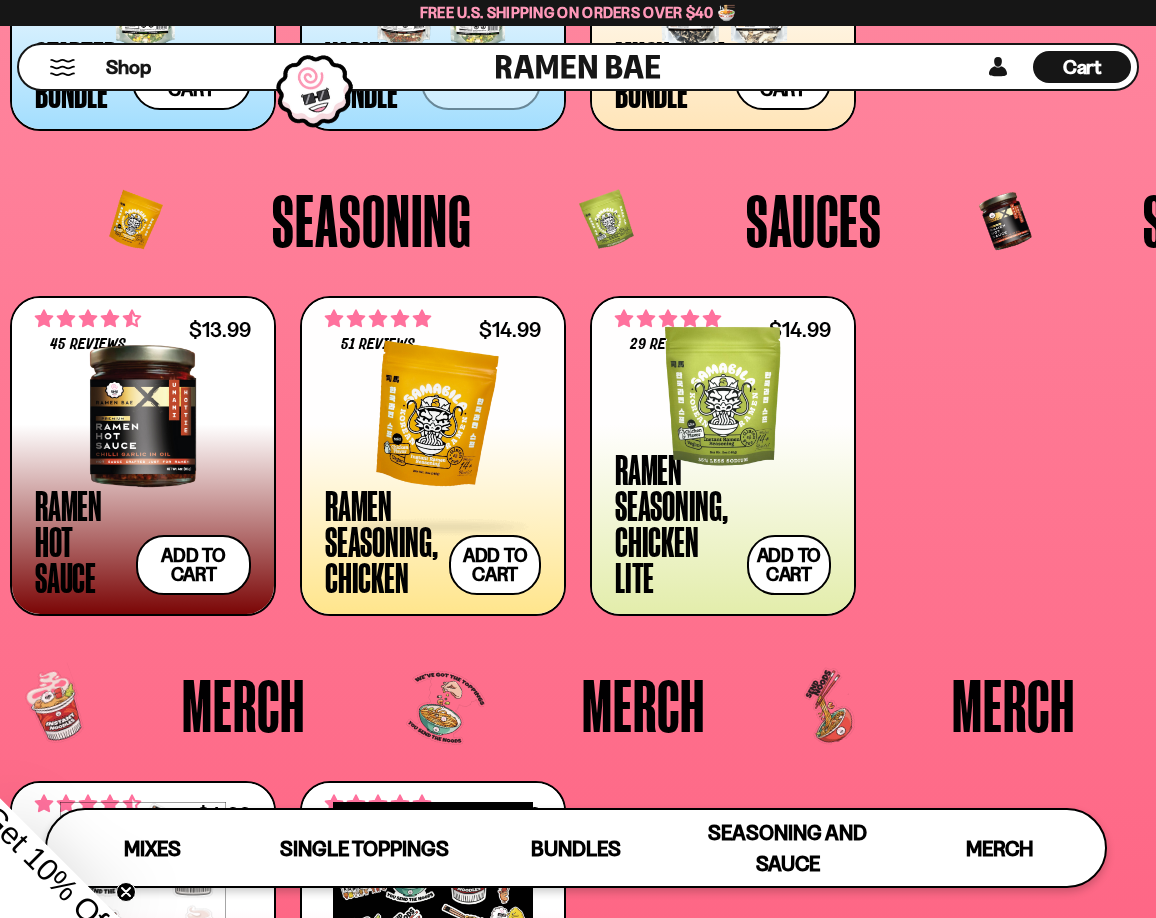click at bounding box center (433, 416) 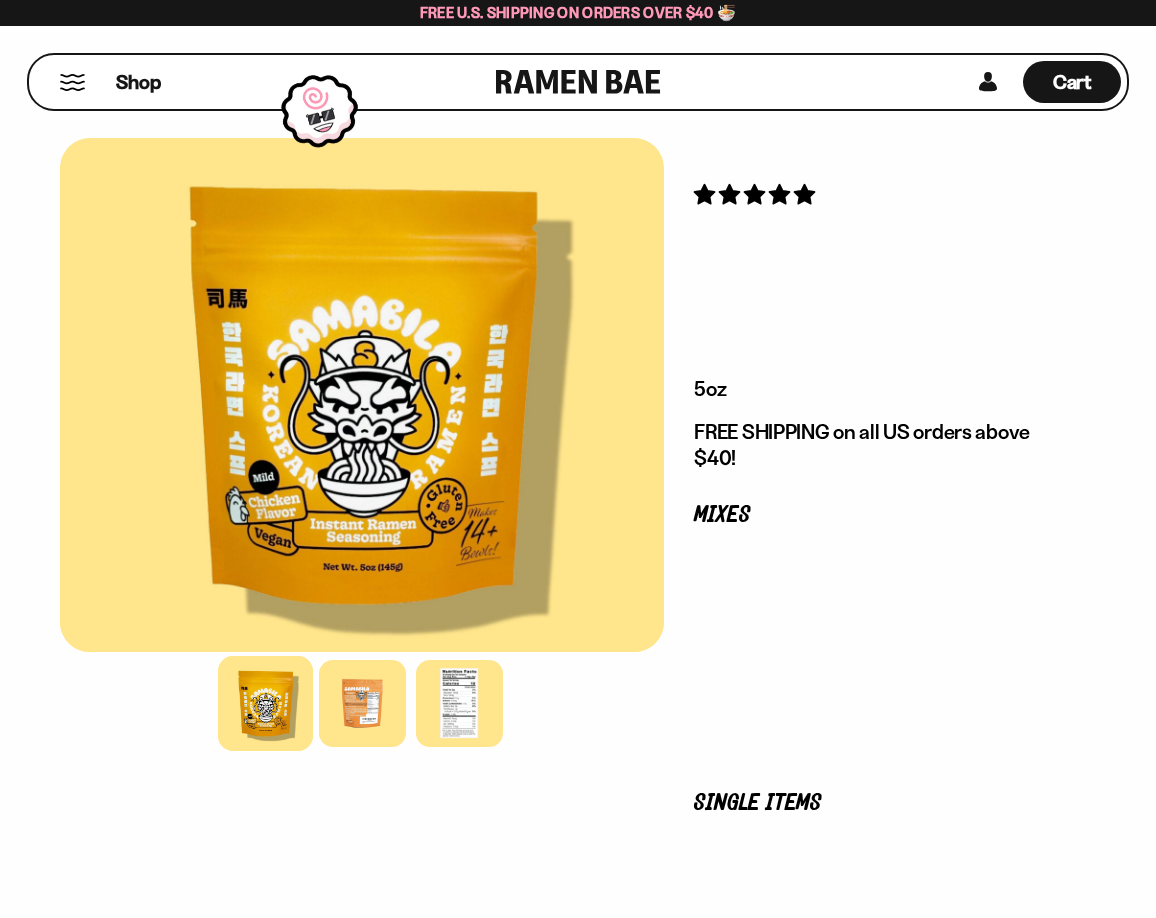 scroll, scrollTop: 0, scrollLeft: 0, axis: both 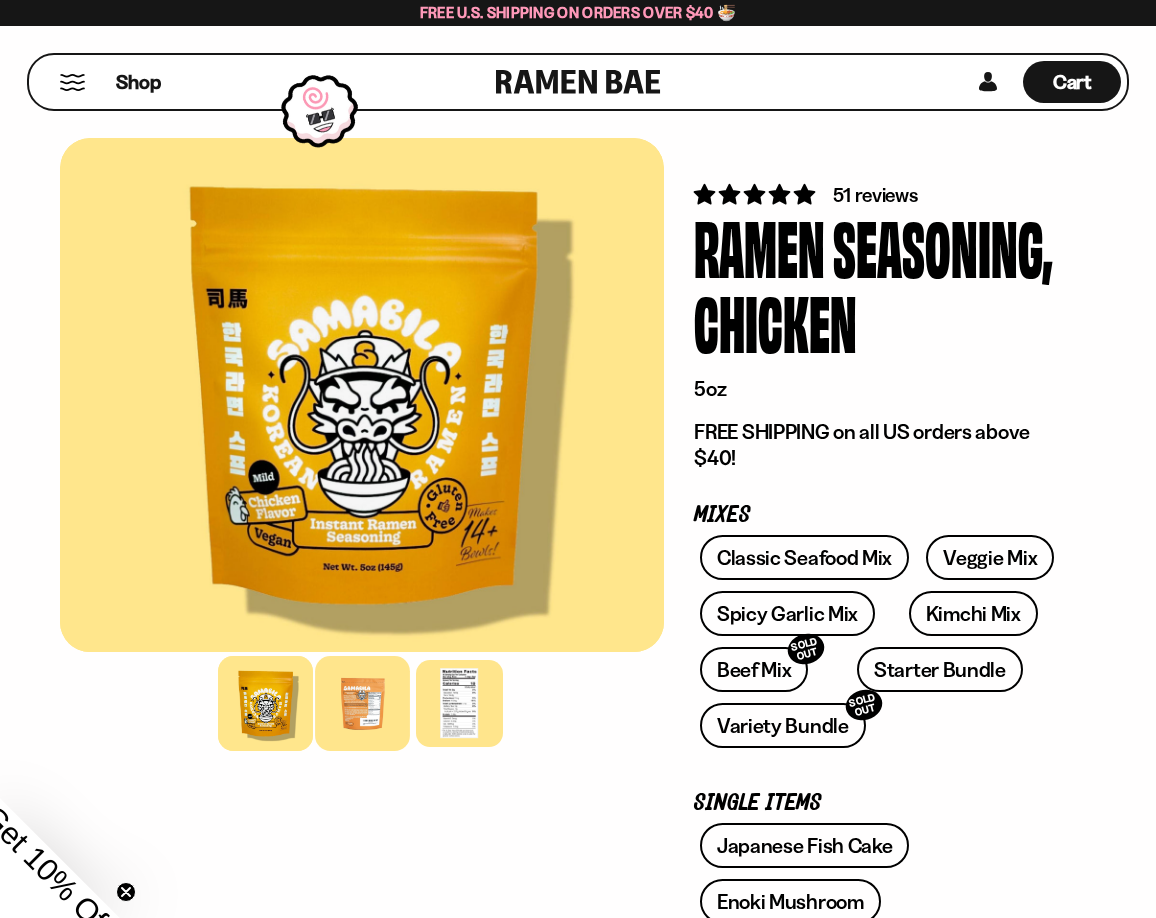 click at bounding box center [362, 703] 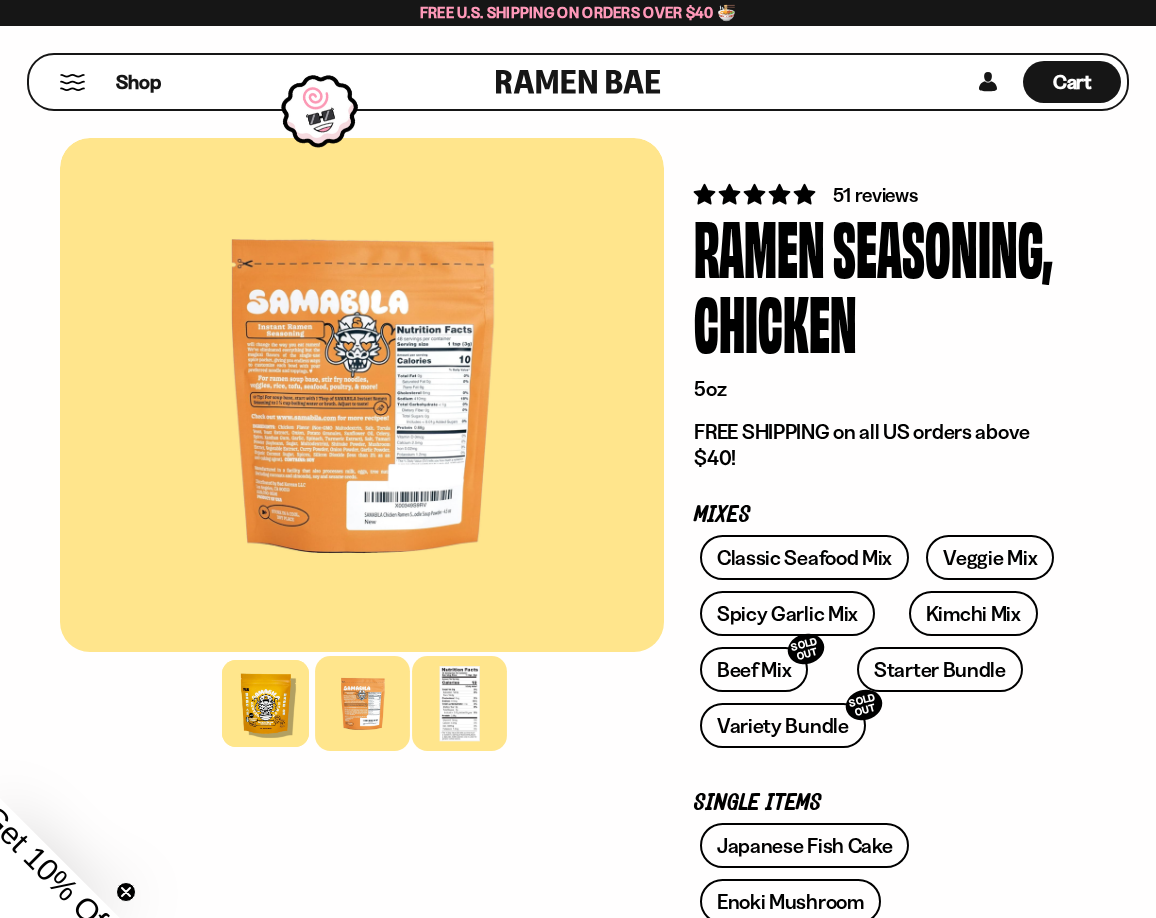 click at bounding box center (459, 703) 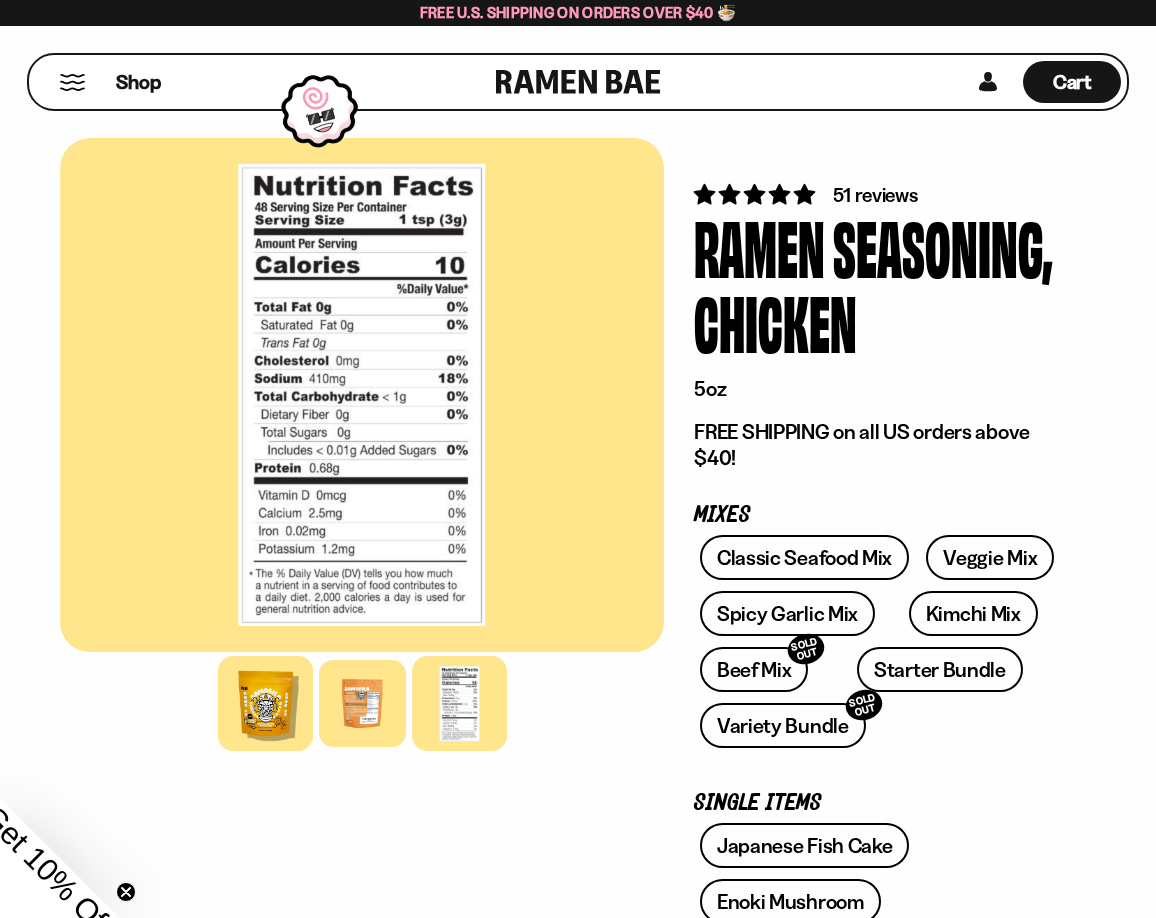 click at bounding box center [265, 703] 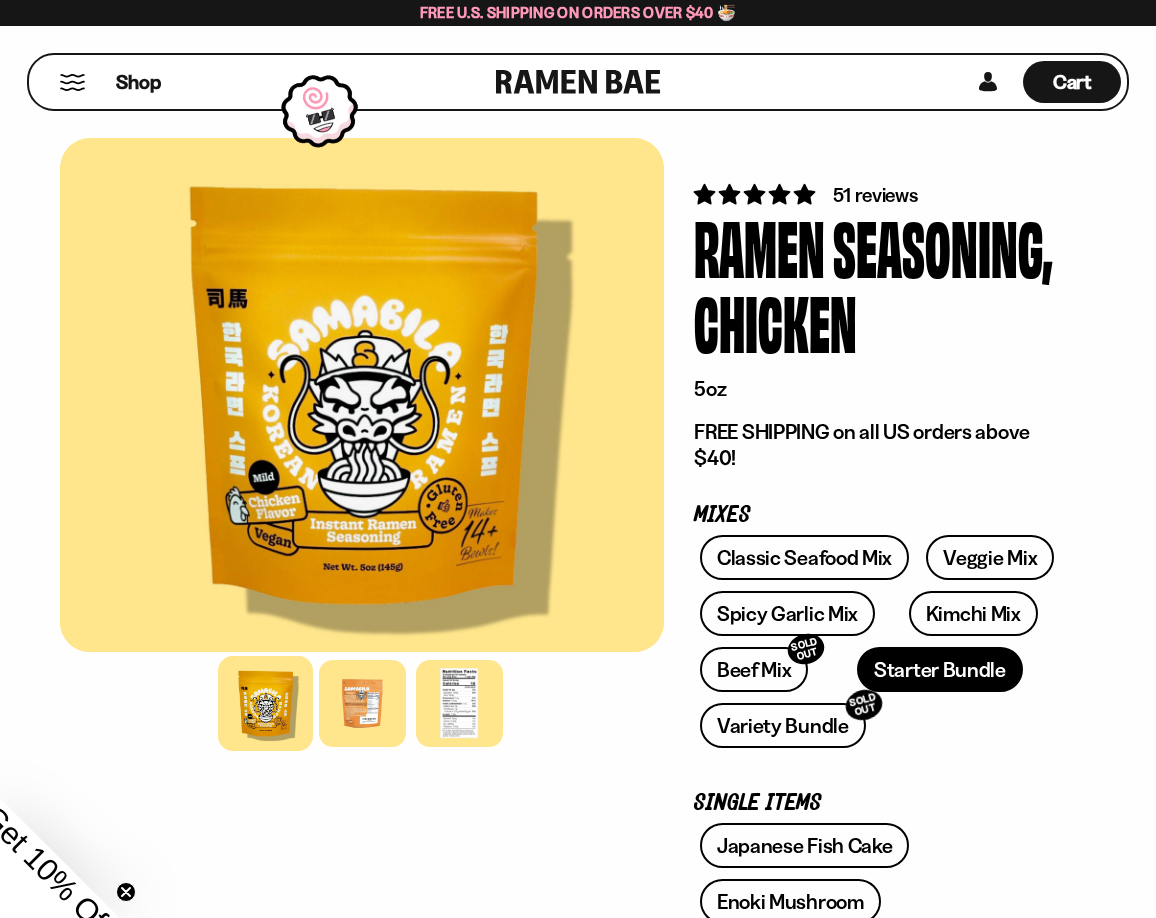 click on "Starter Bundle" at bounding box center [940, 669] 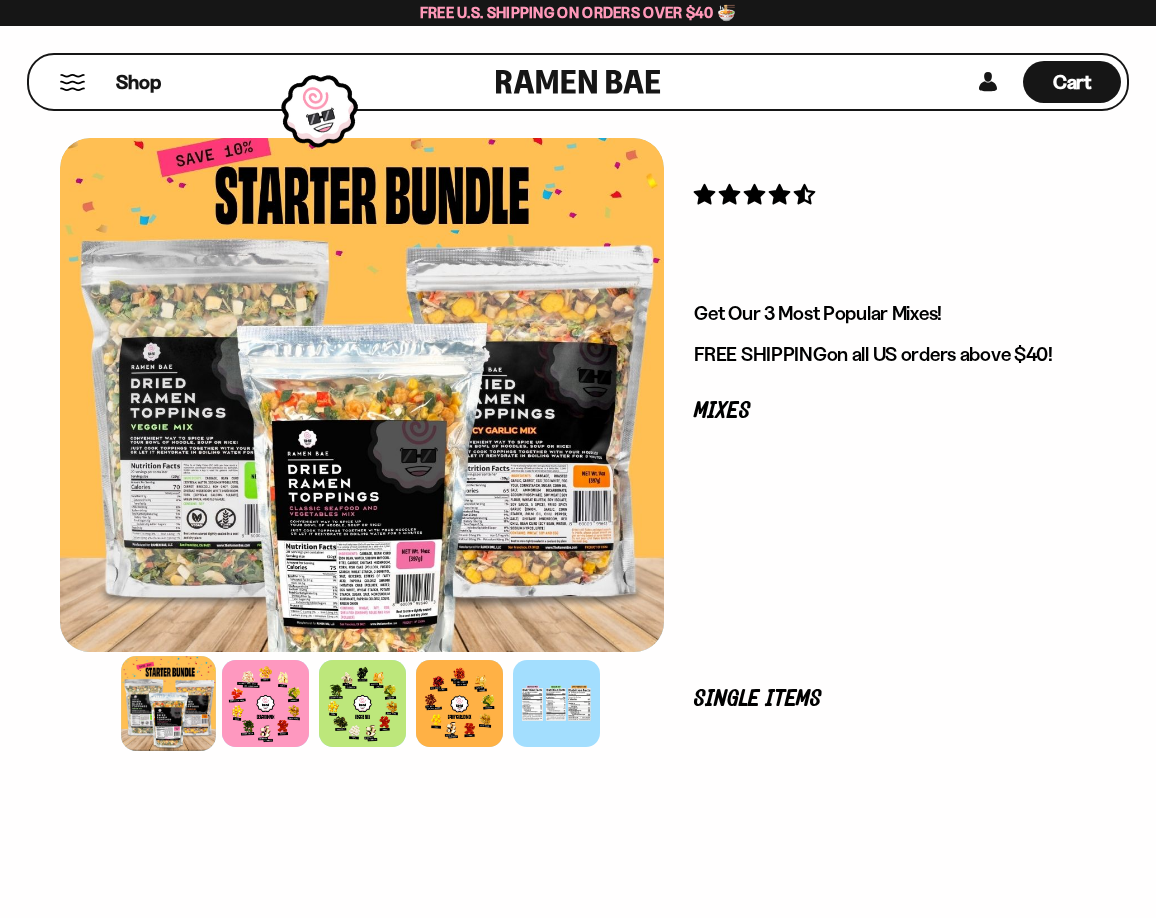 scroll, scrollTop: 0, scrollLeft: 0, axis: both 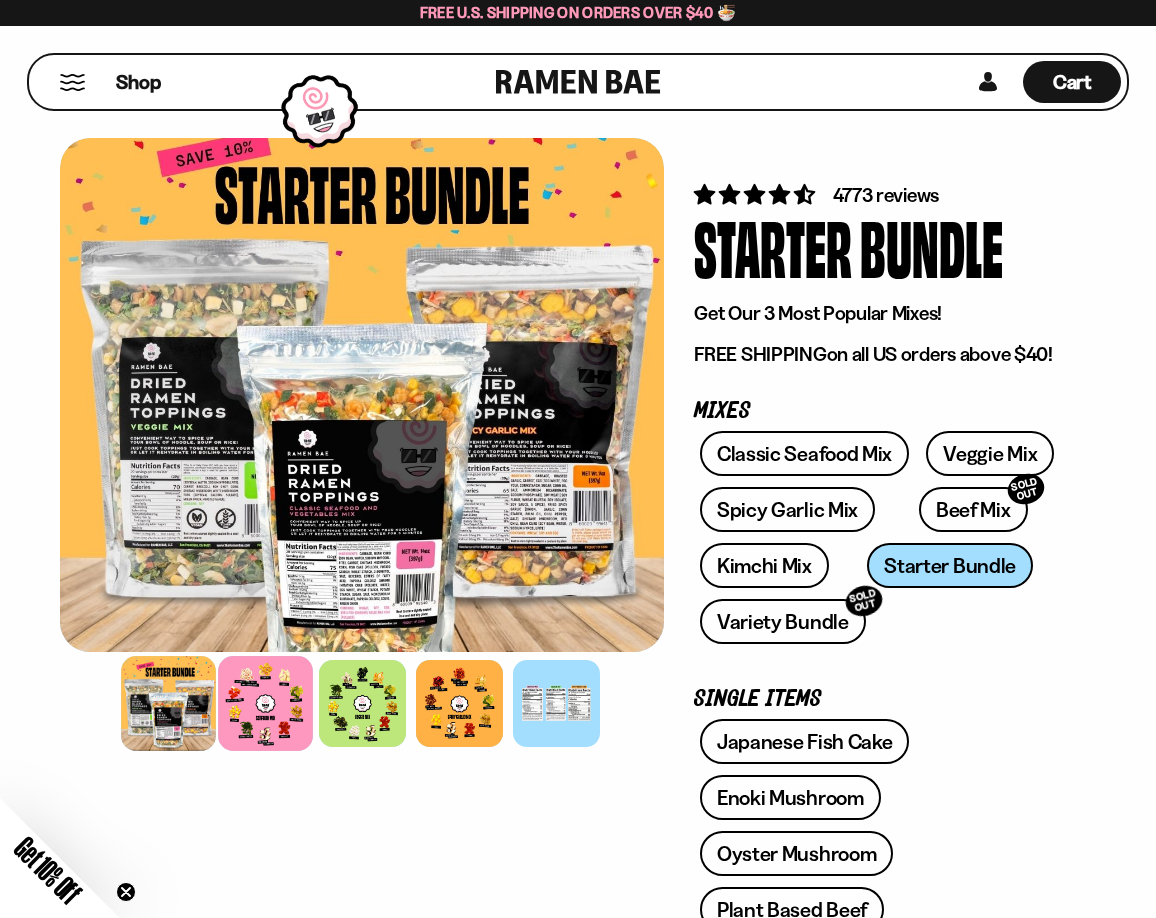 click at bounding box center (265, 703) 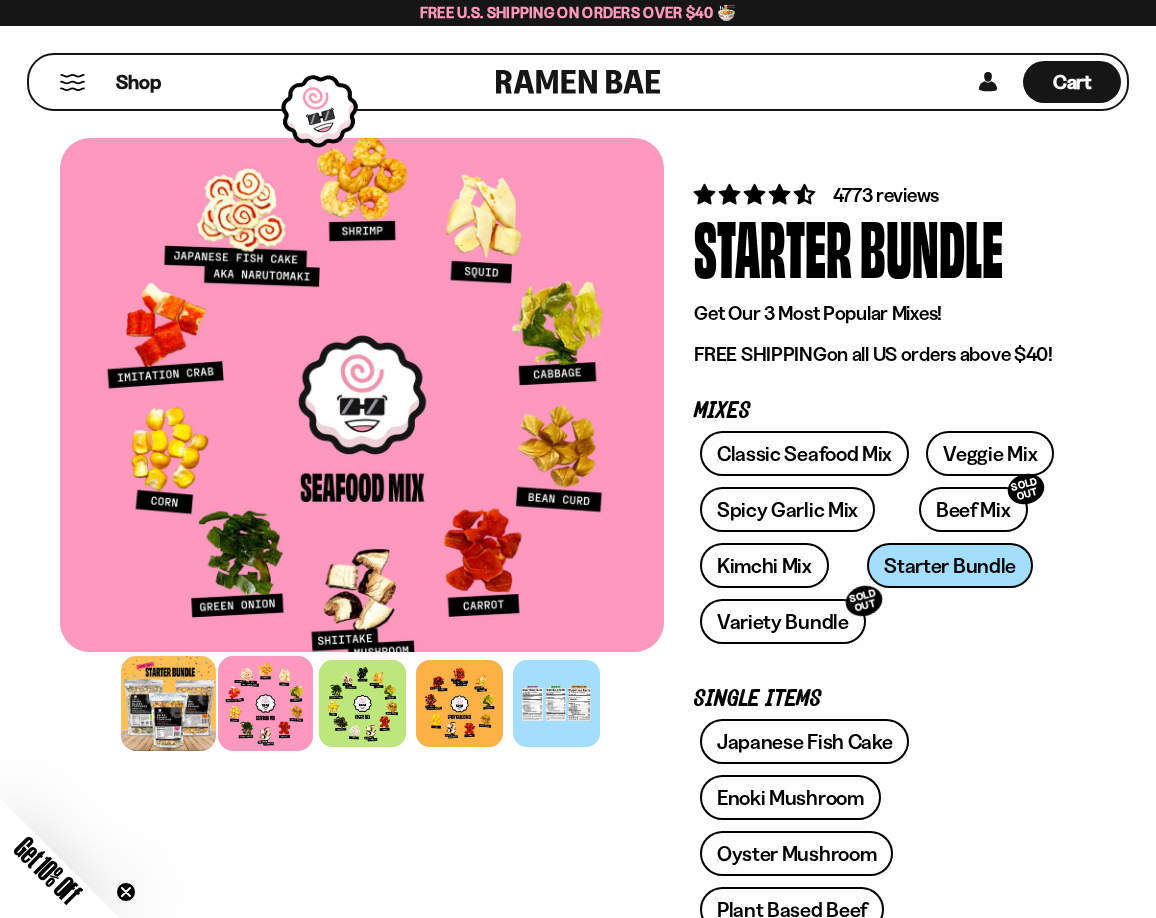 click at bounding box center (168, 703) 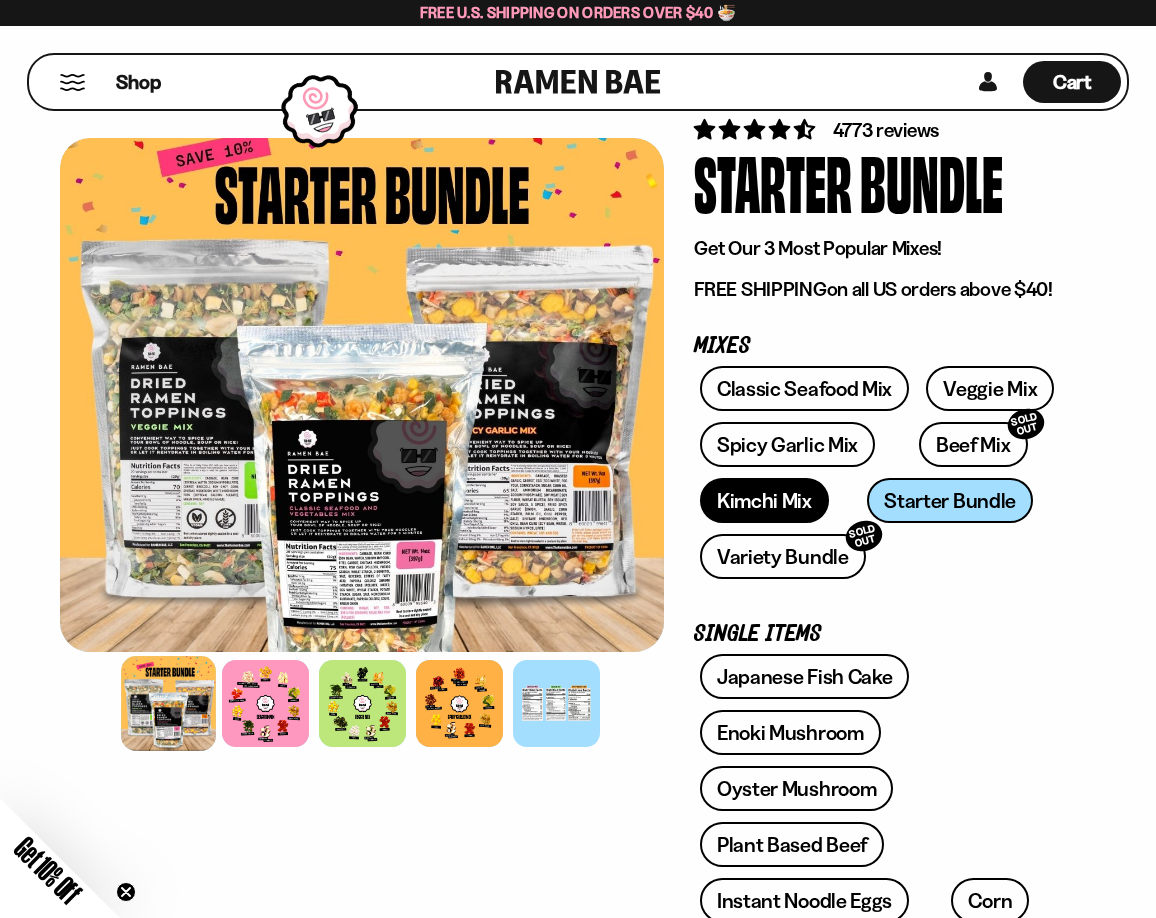 scroll, scrollTop: 100, scrollLeft: 0, axis: vertical 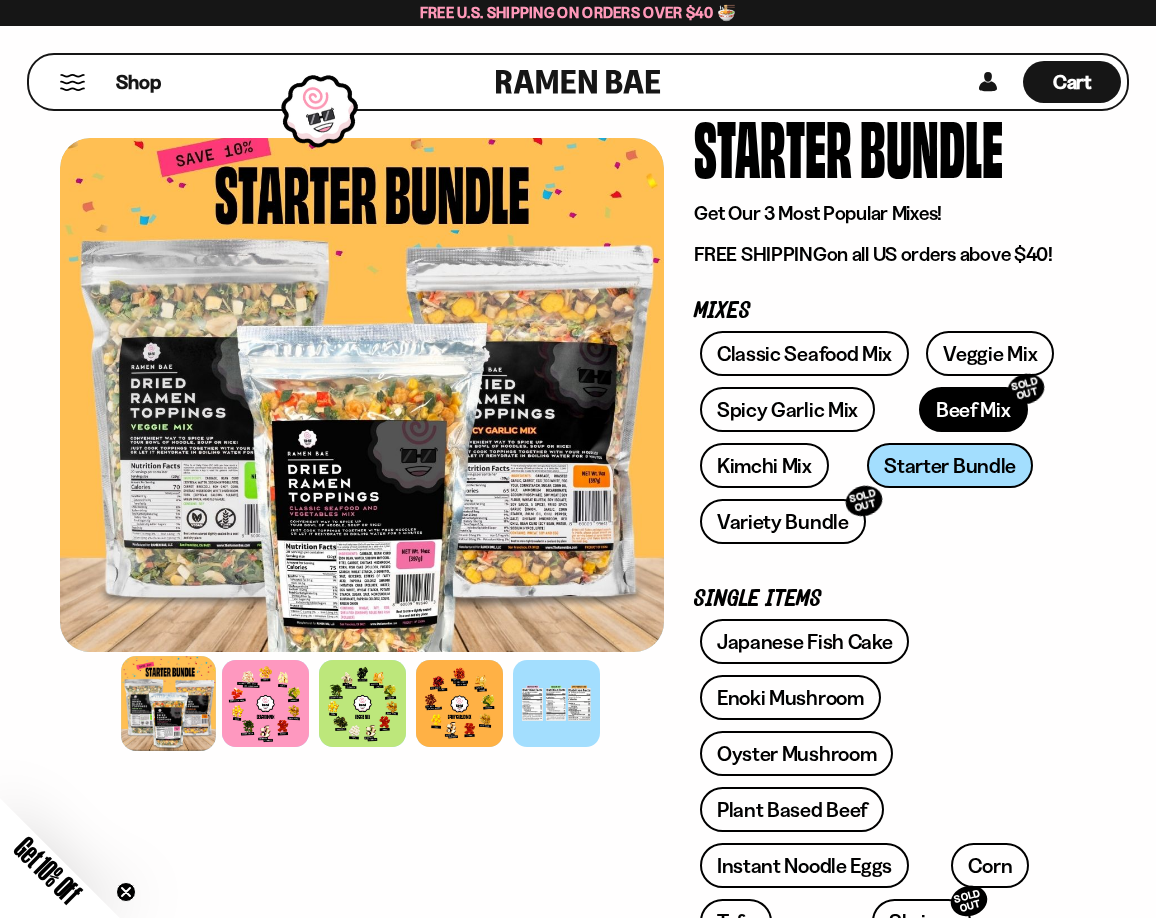 click on "Beef Mix
SOLD OUT" at bounding box center [973, 409] 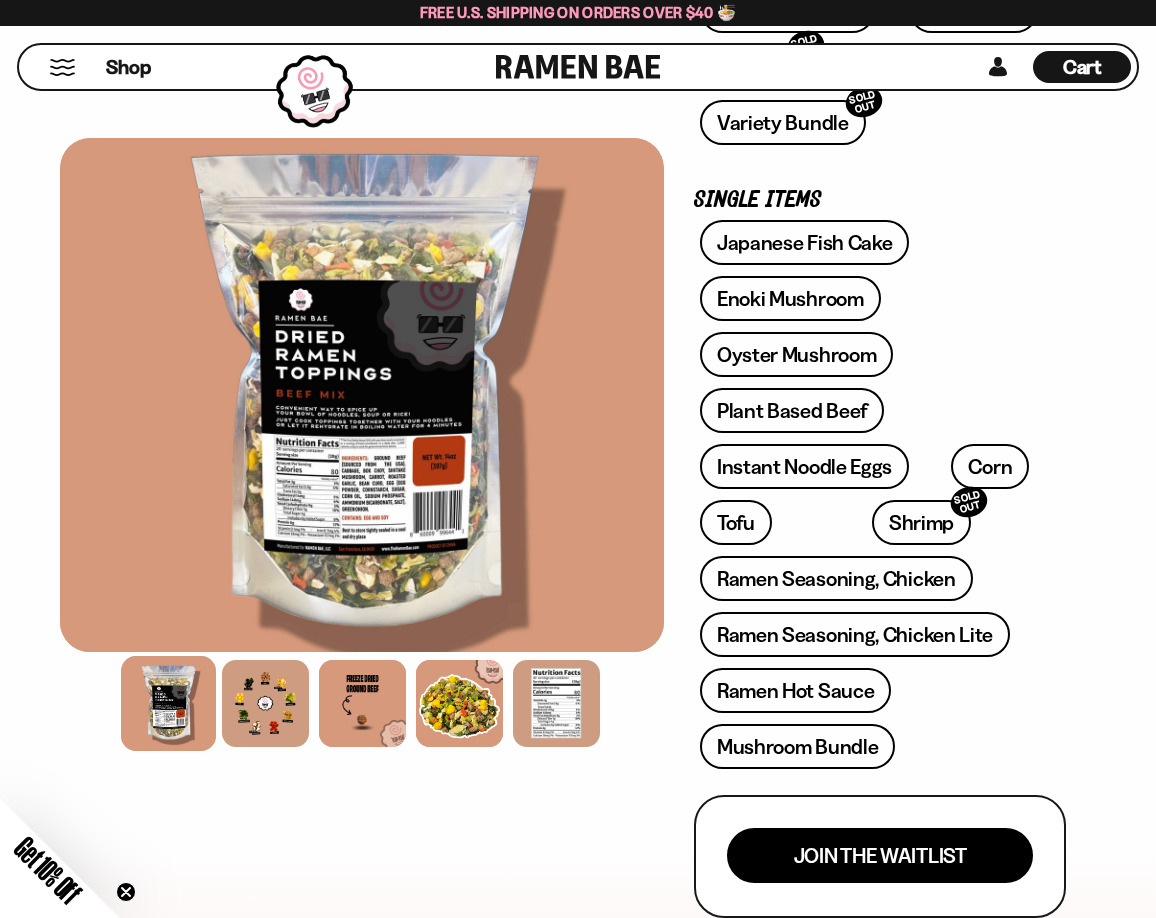 scroll, scrollTop: 500, scrollLeft: 0, axis: vertical 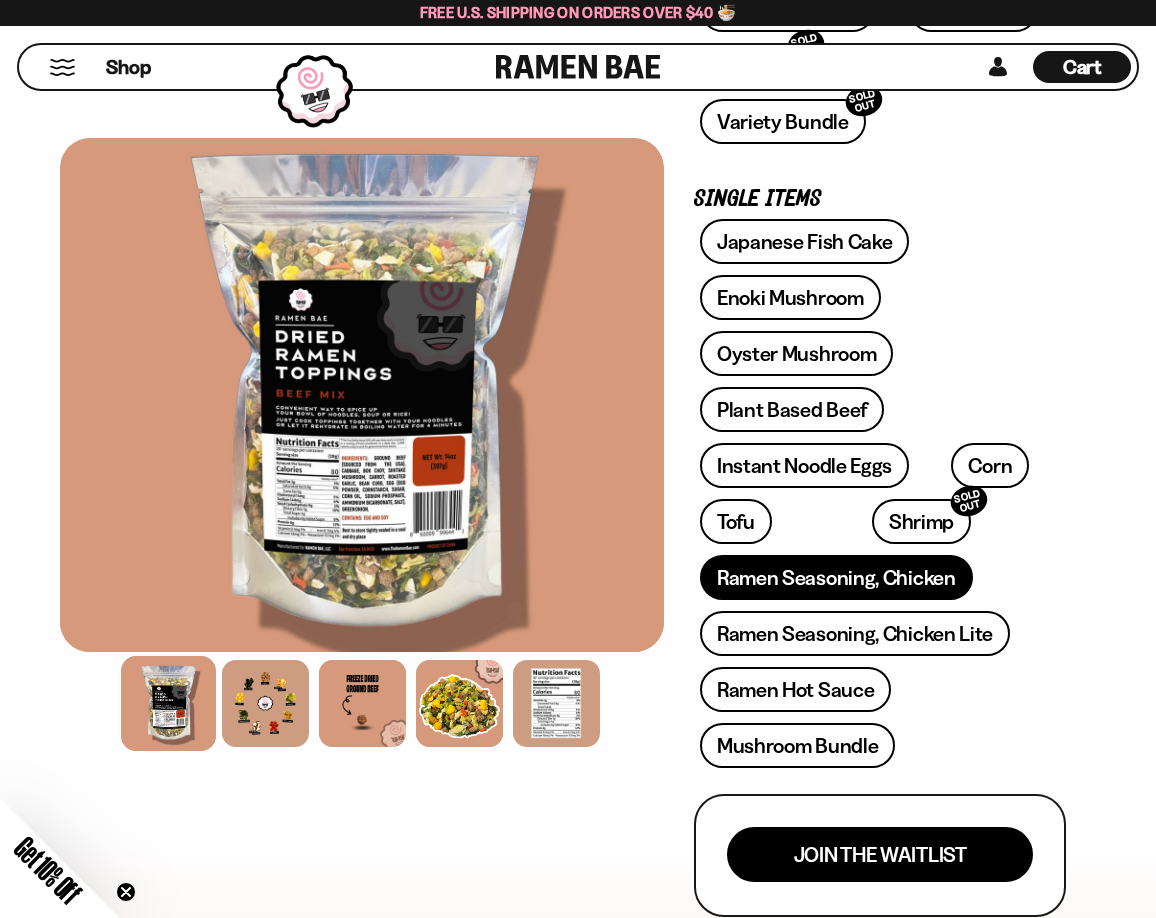 click on "Ramen Seasoning, Chicken" at bounding box center [836, 577] 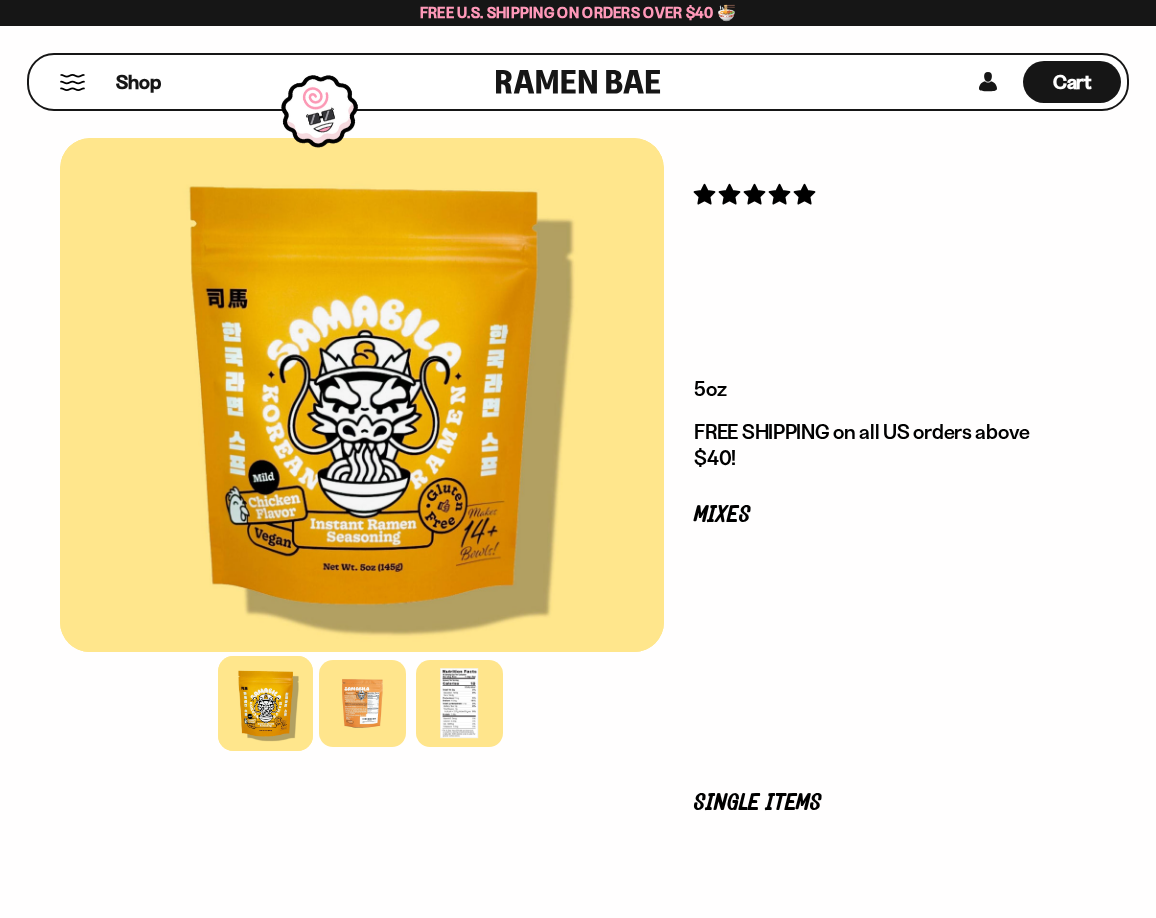 scroll, scrollTop: 0, scrollLeft: 0, axis: both 